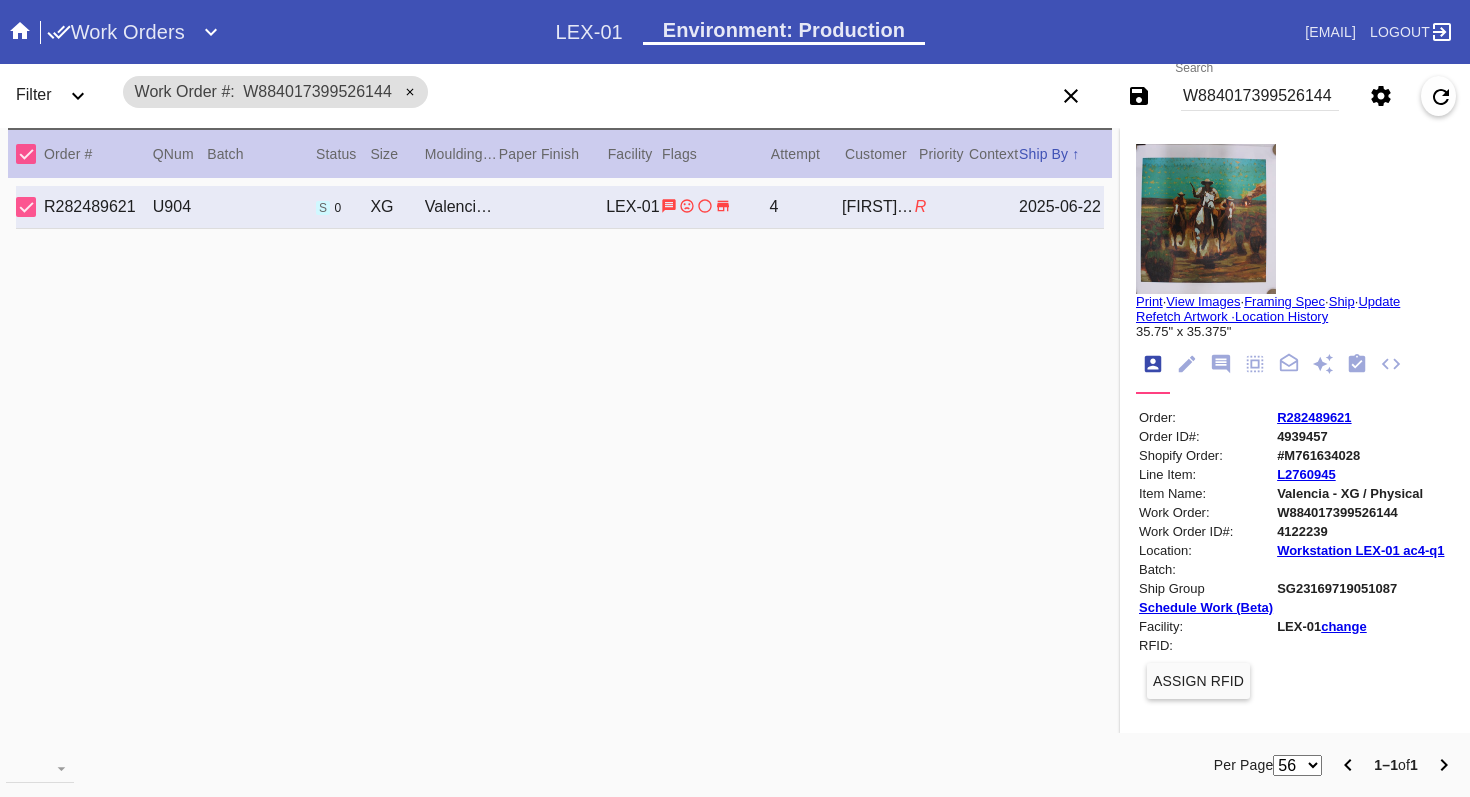 scroll, scrollTop: 0, scrollLeft: 0, axis: both 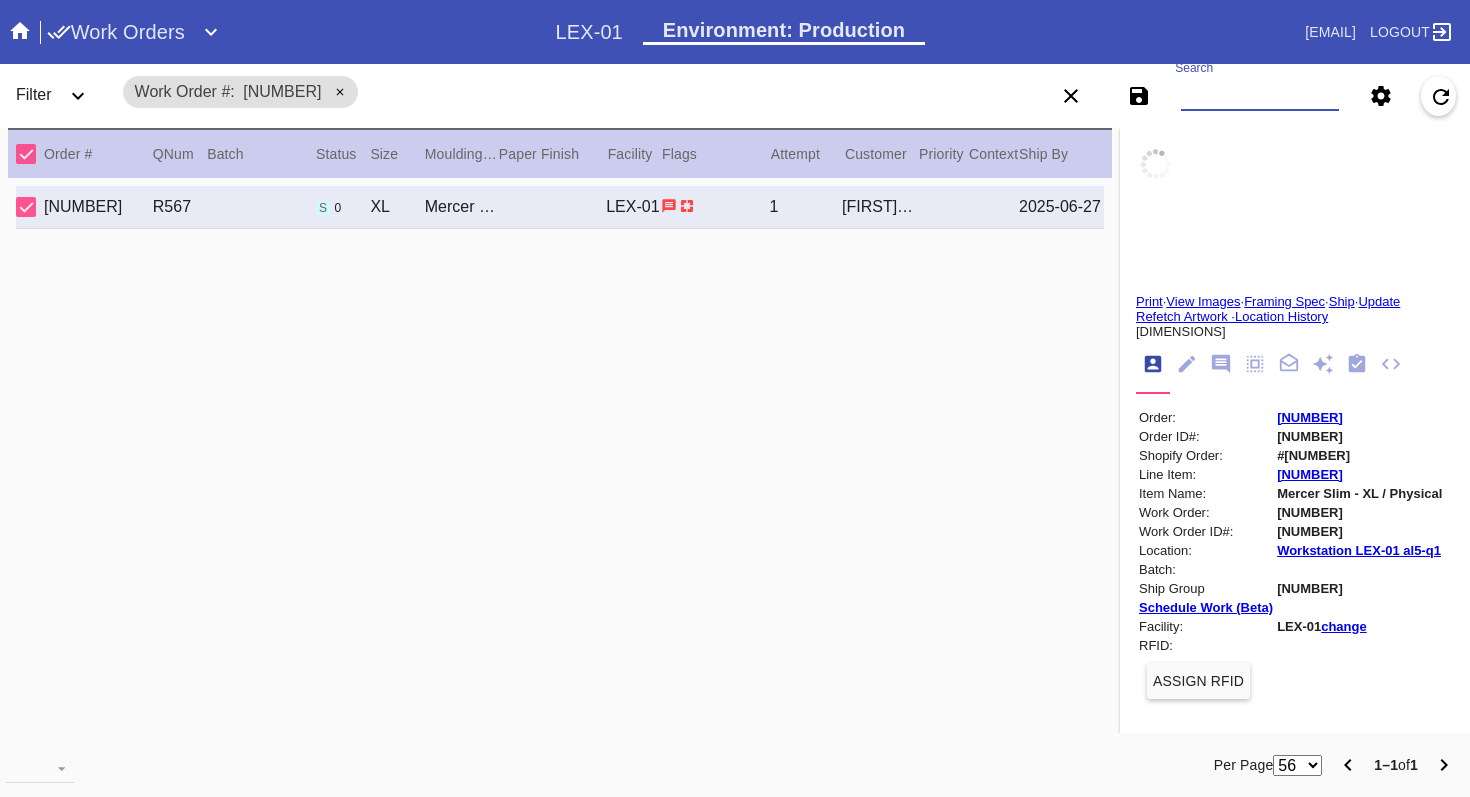 paste on "[NUMBER]" 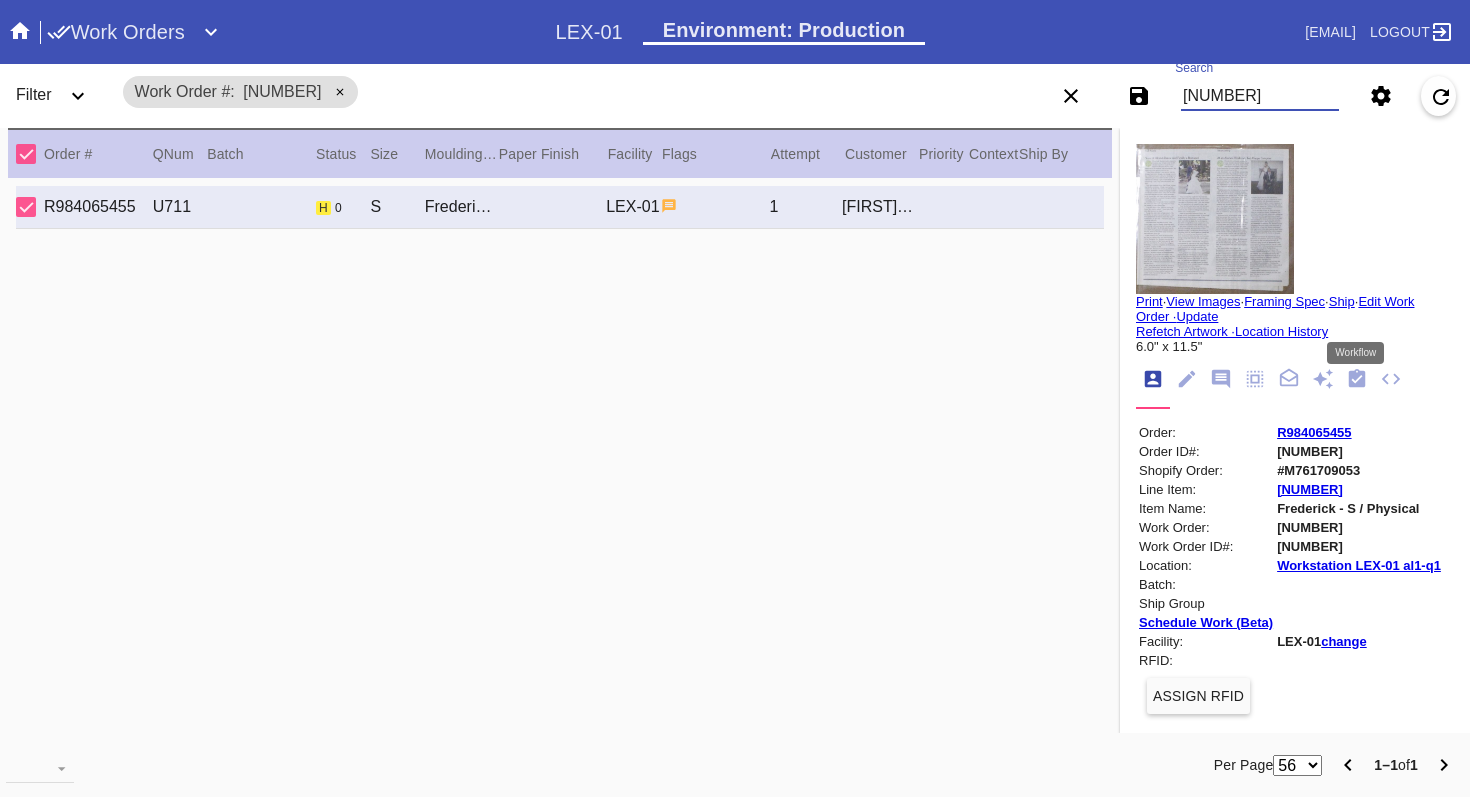 type on "[NUMBER]" 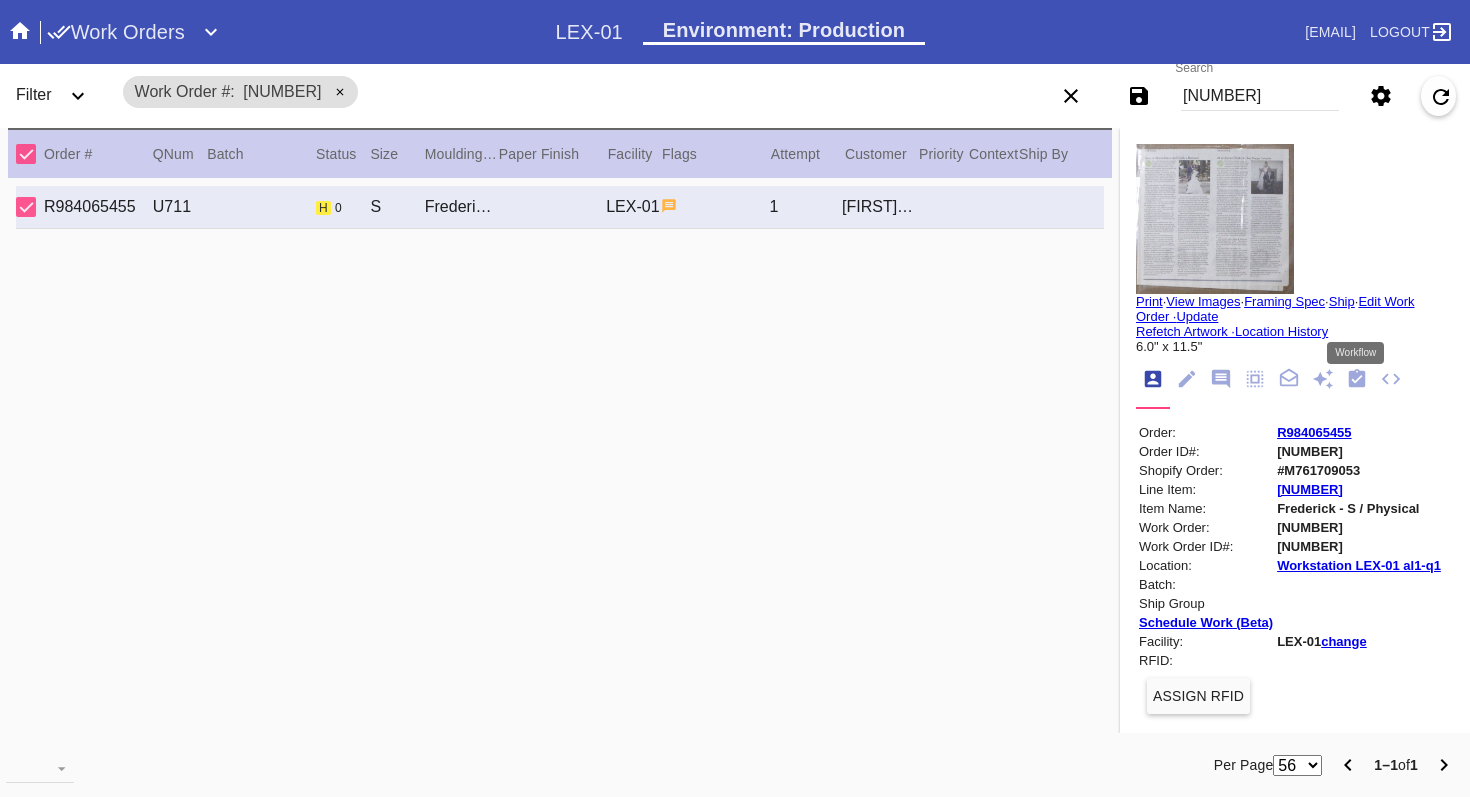 click at bounding box center (1357, 379) 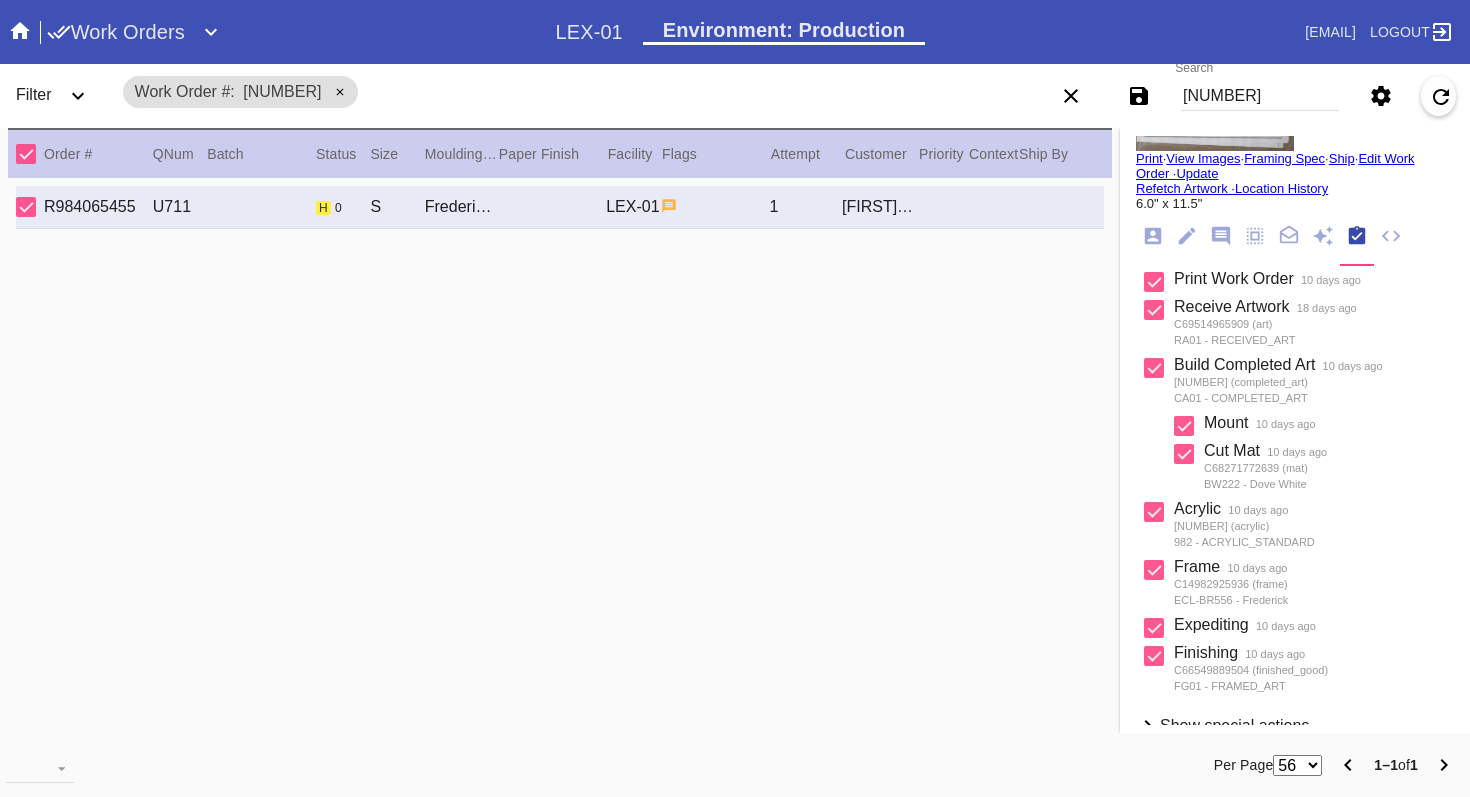 scroll, scrollTop: 220, scrollLeft: 0, axis: vertical 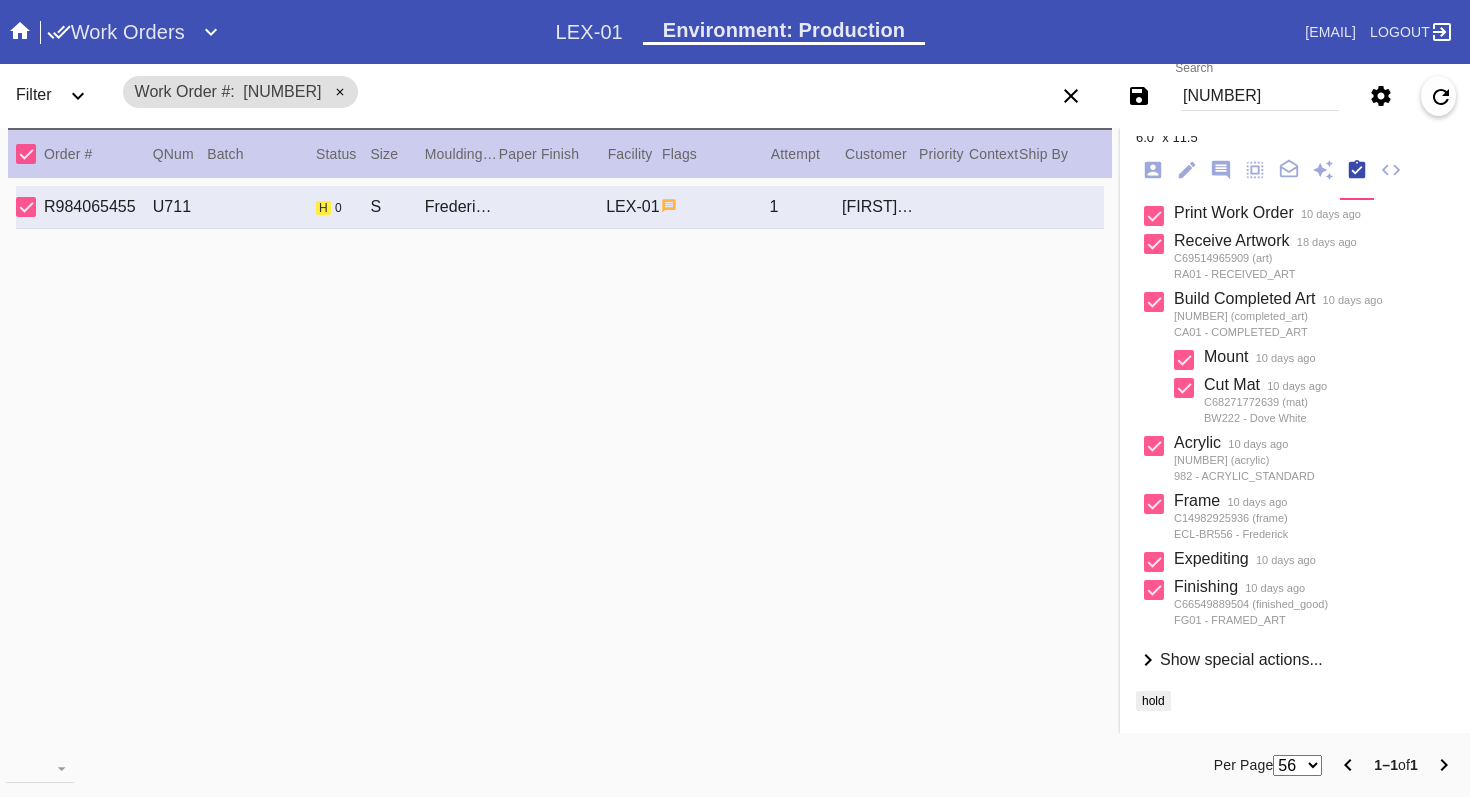click on "Show special actions..." at bounding box center (1241, 659) 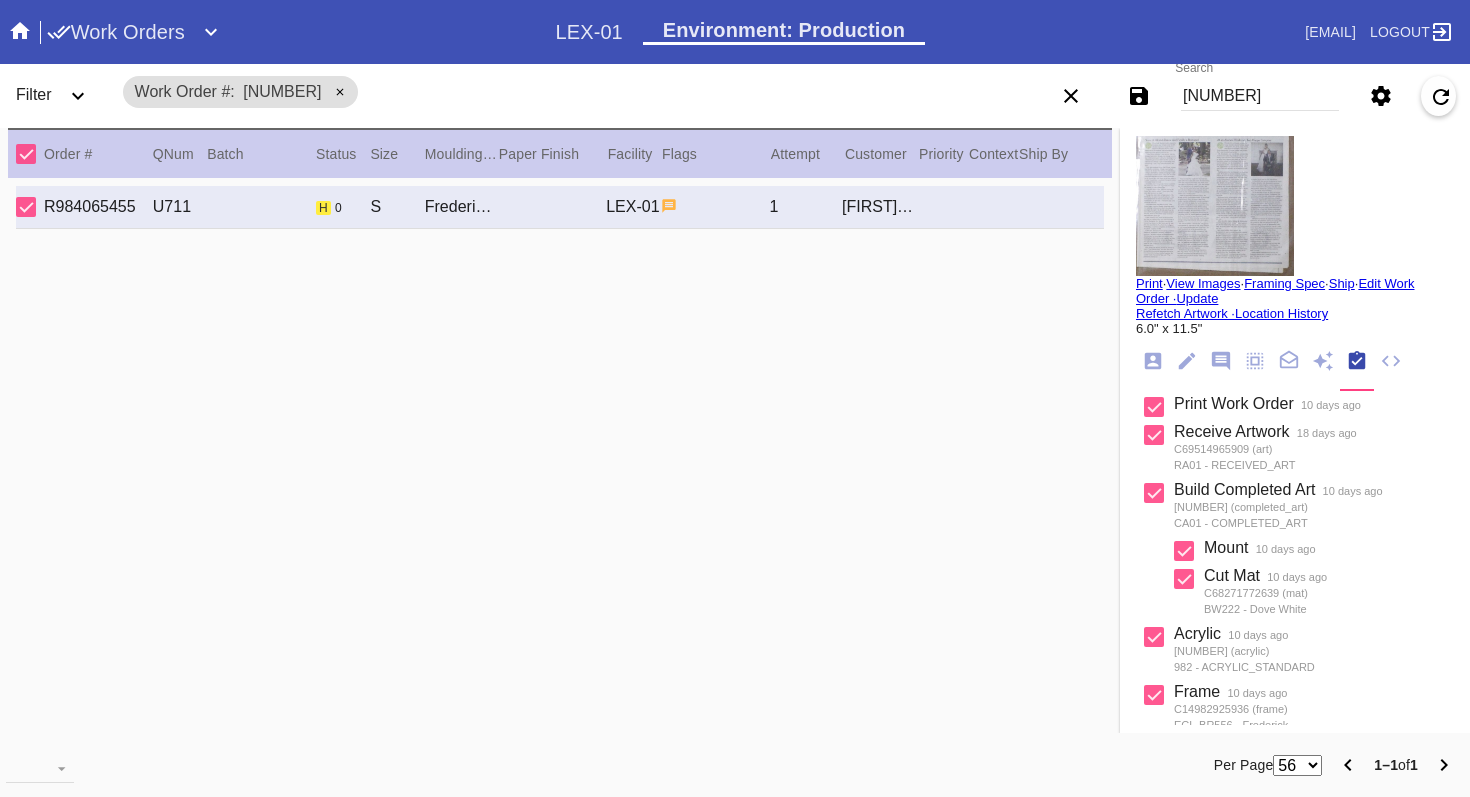 scroll, scrollTop: 0, scrollLeft: 0, axis: both 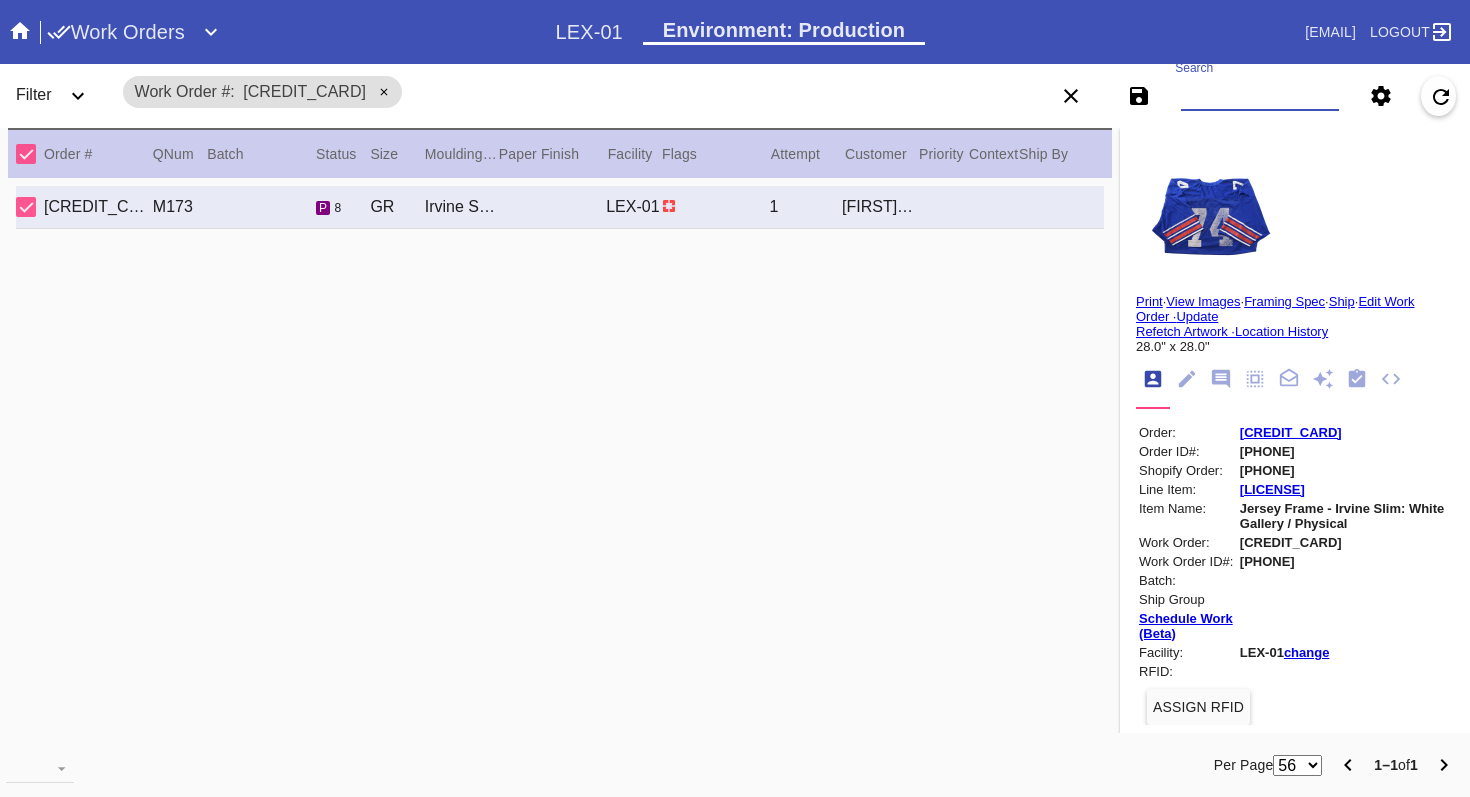 paste on "[CREDIT_CARD]" 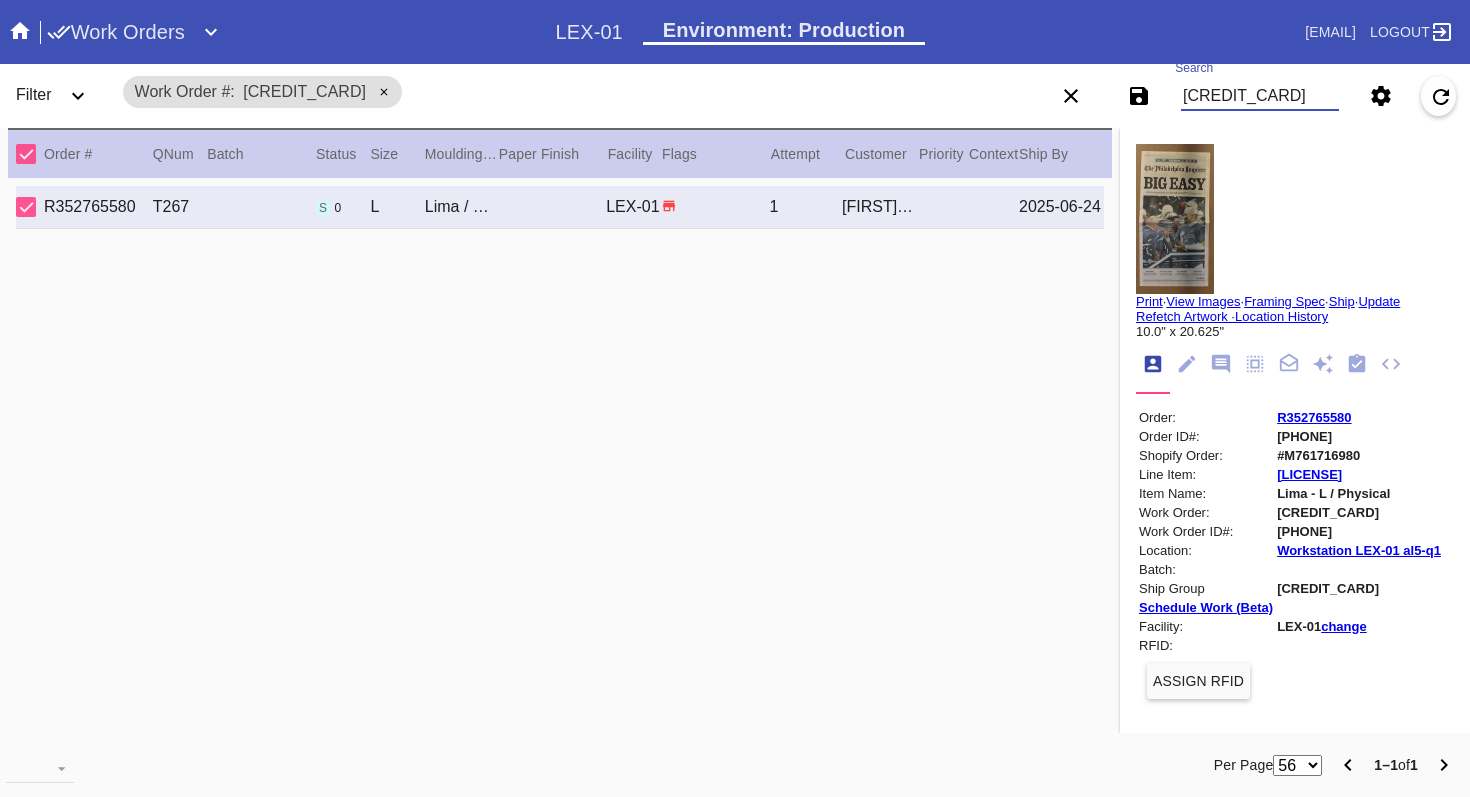 type on "[CREDIT_CARD]" 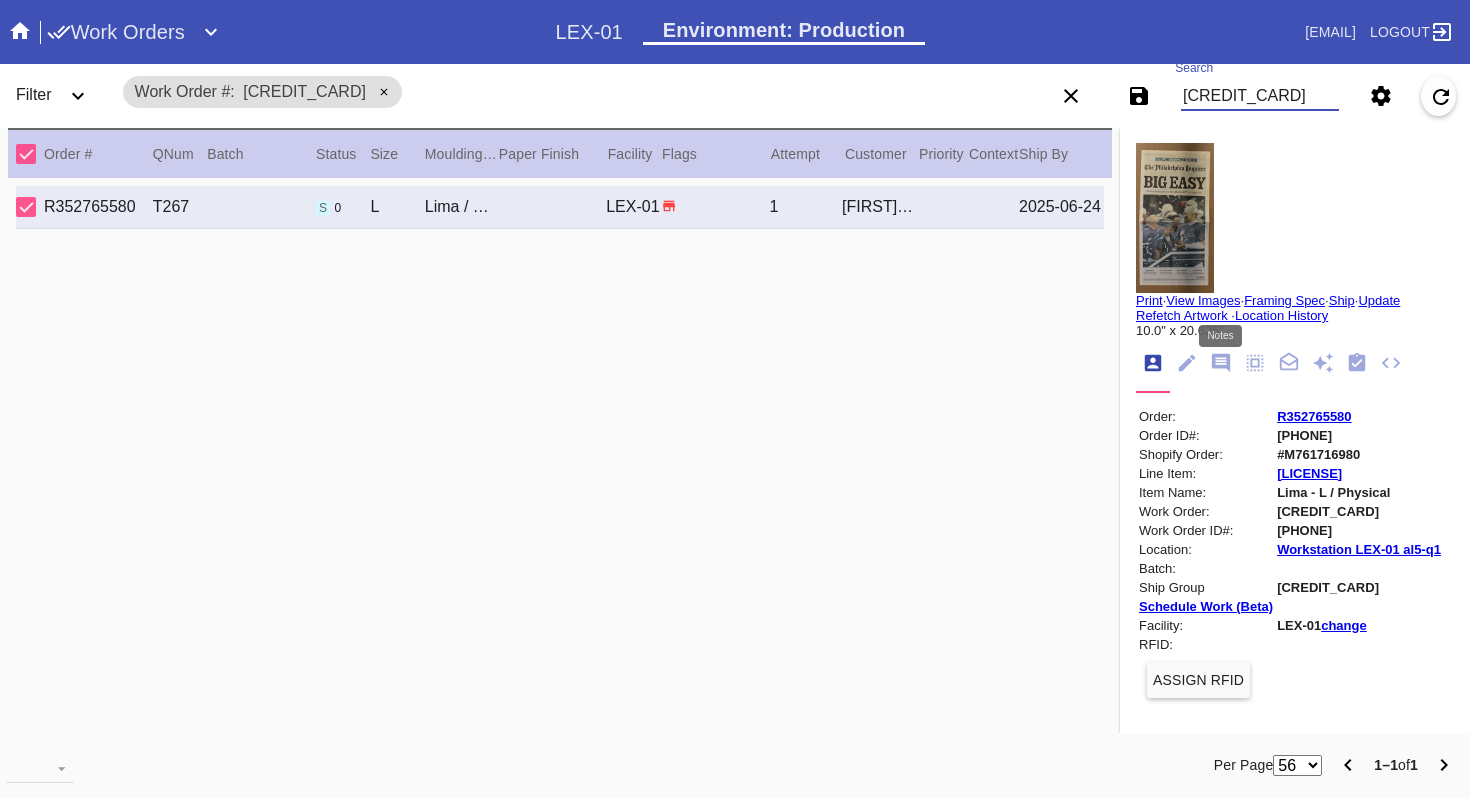 click at bounding box center [1221, 363] 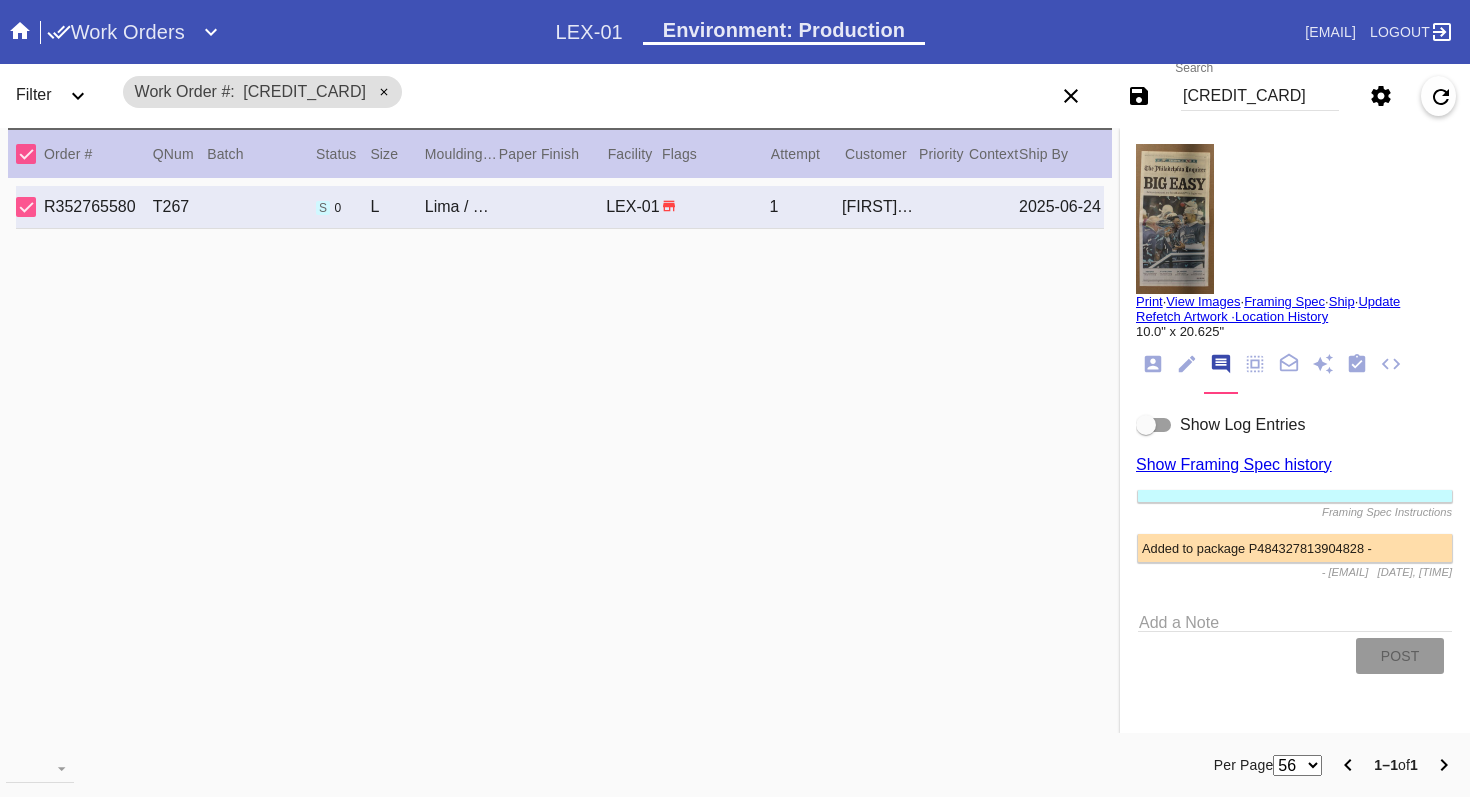 scroll, scrollTop: 0, scrollLeft: 0, axis: both 